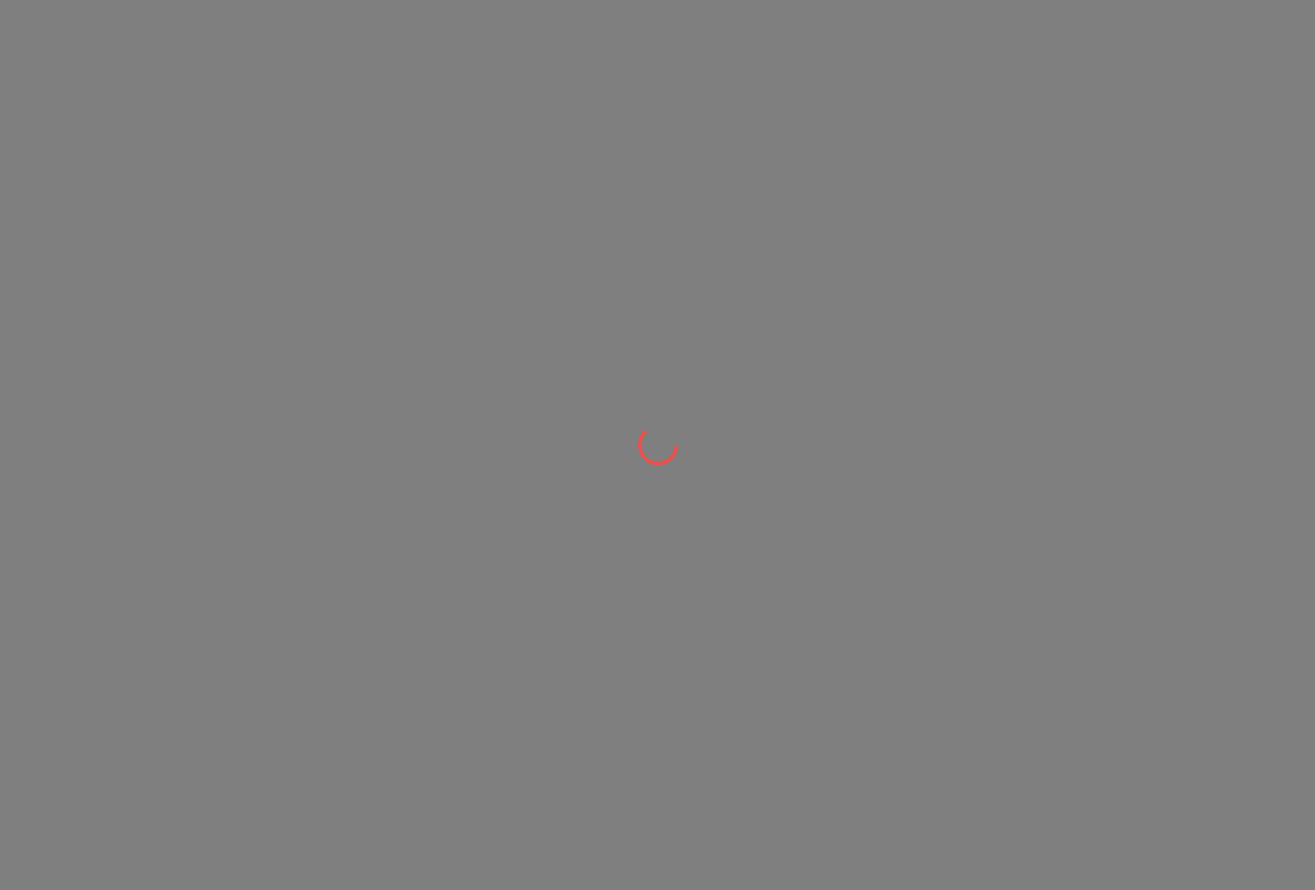 scroll, scrollTop: 0, scrollLeft: 0, axis: both 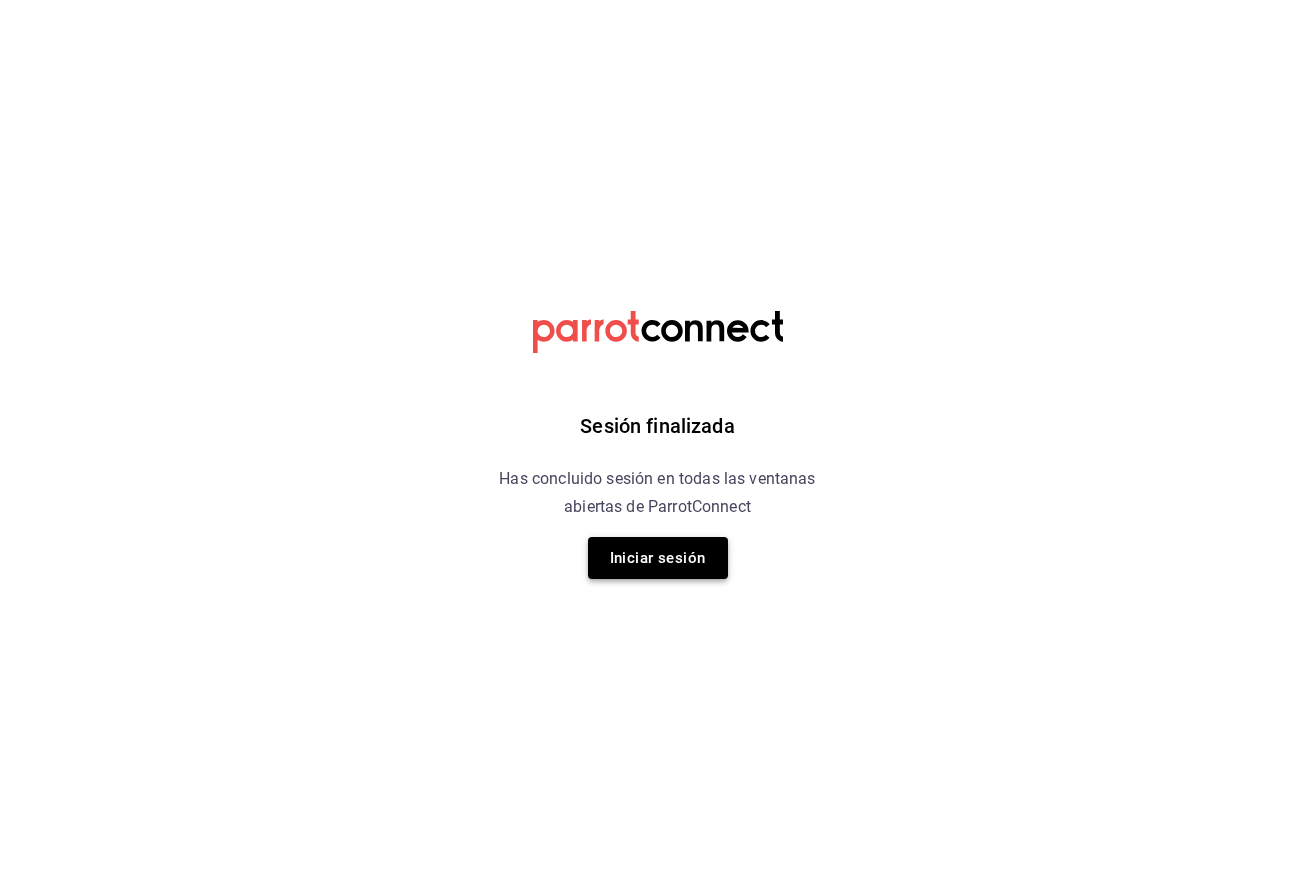 click on "Iniciar sesión" at bounding box center [658, 558] 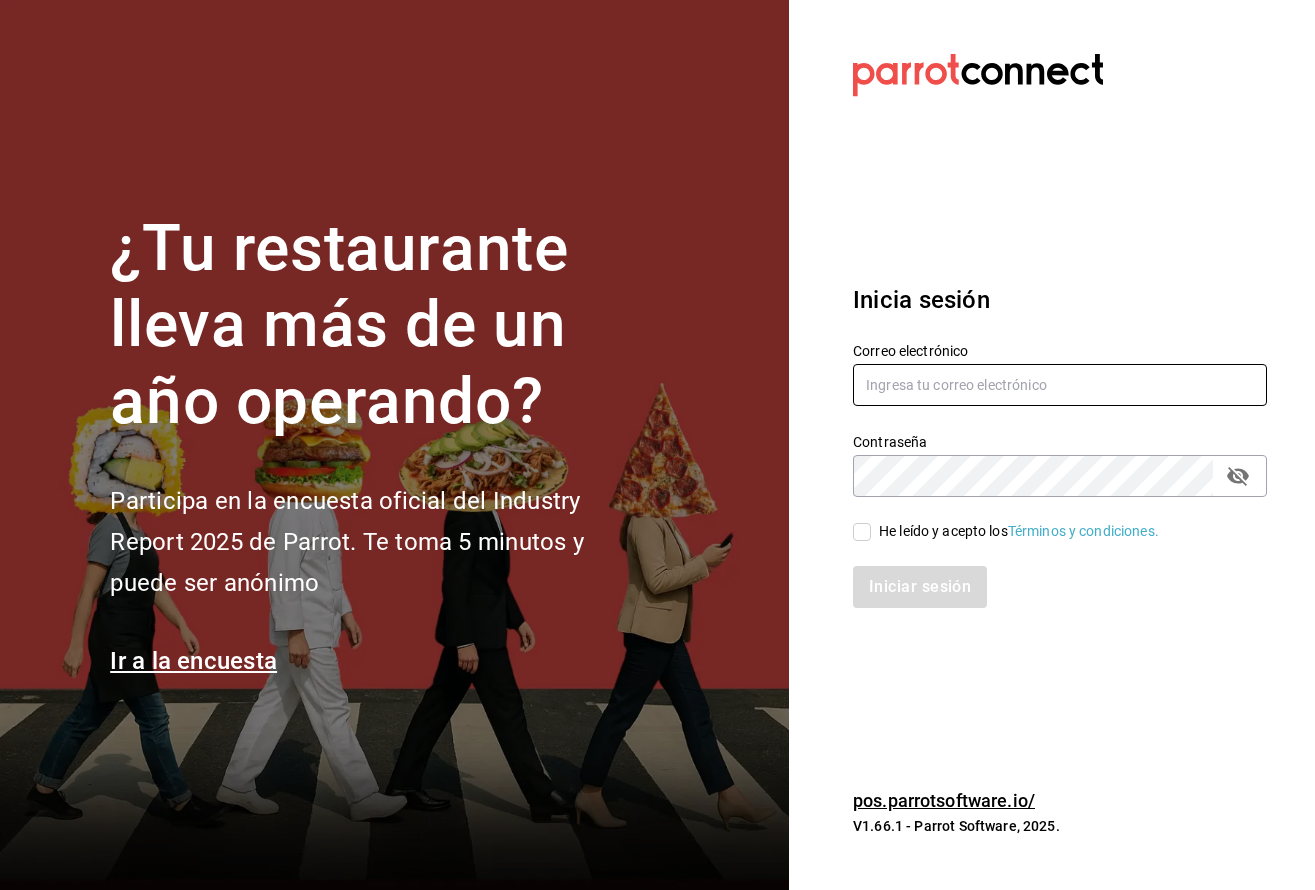 type on "antonio_zamoraga@hotmail.com" 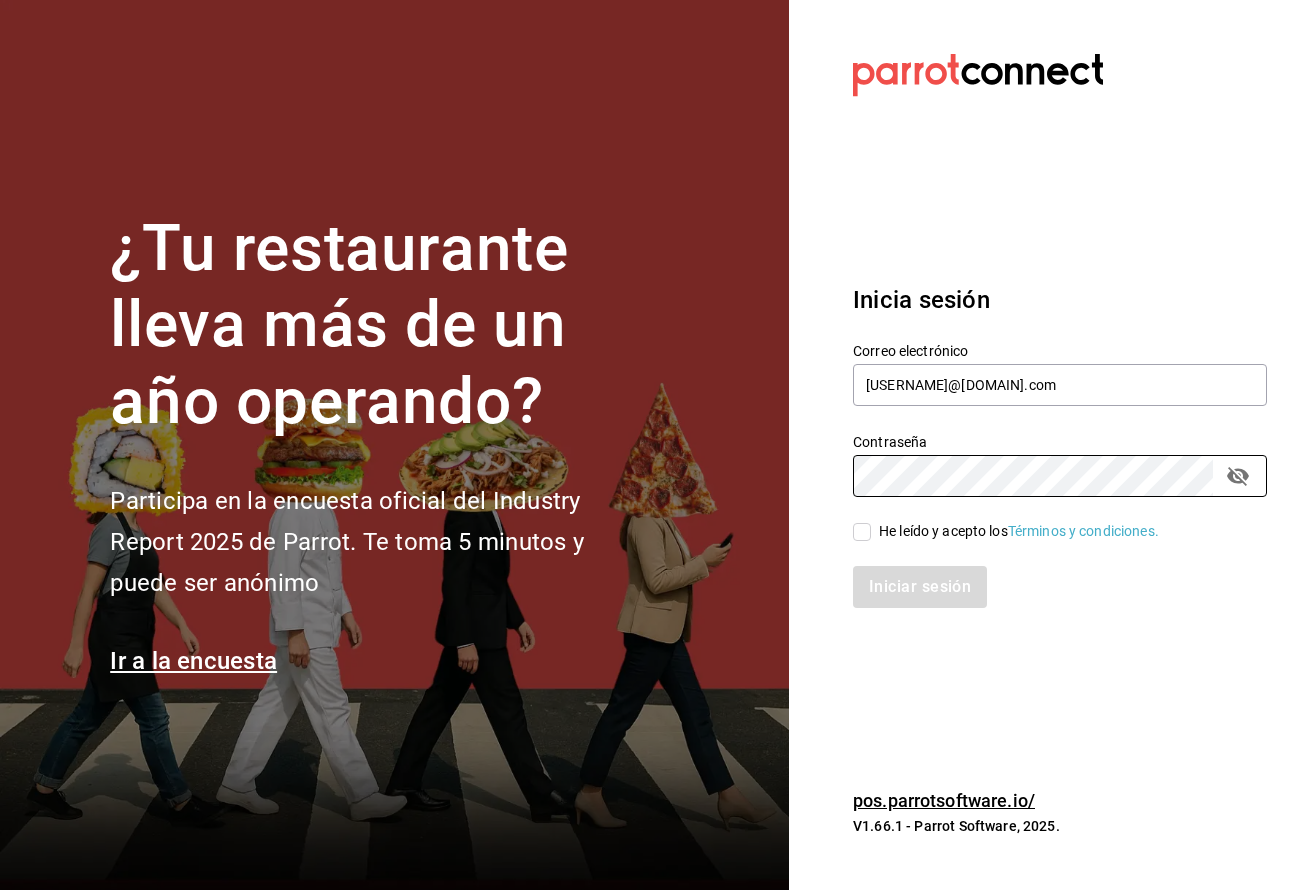 click on "He leído y acepto los  Términos y condiciones." at bounding box center (862, 532) 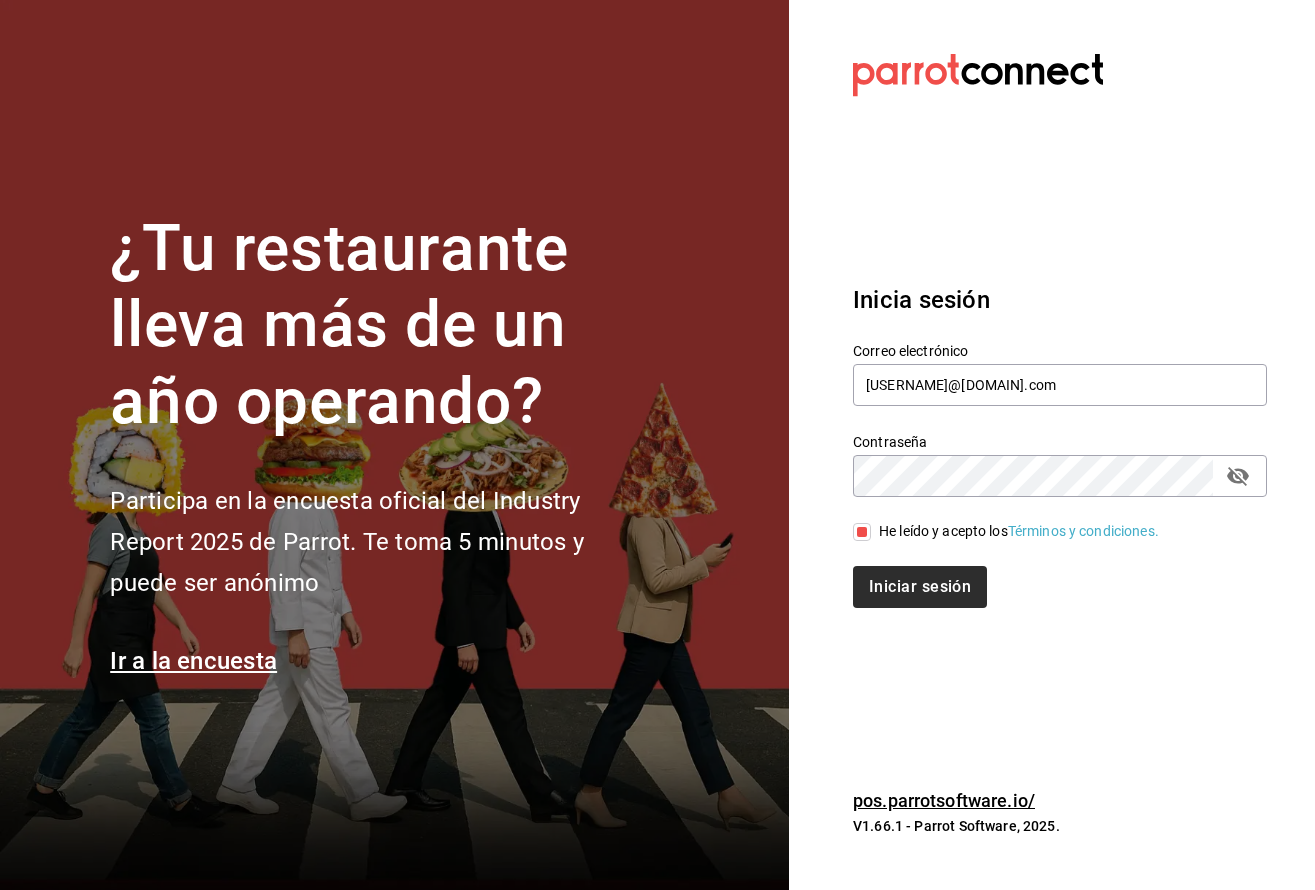 click on "Iniciar sesión" at bounding box center [920, 587] 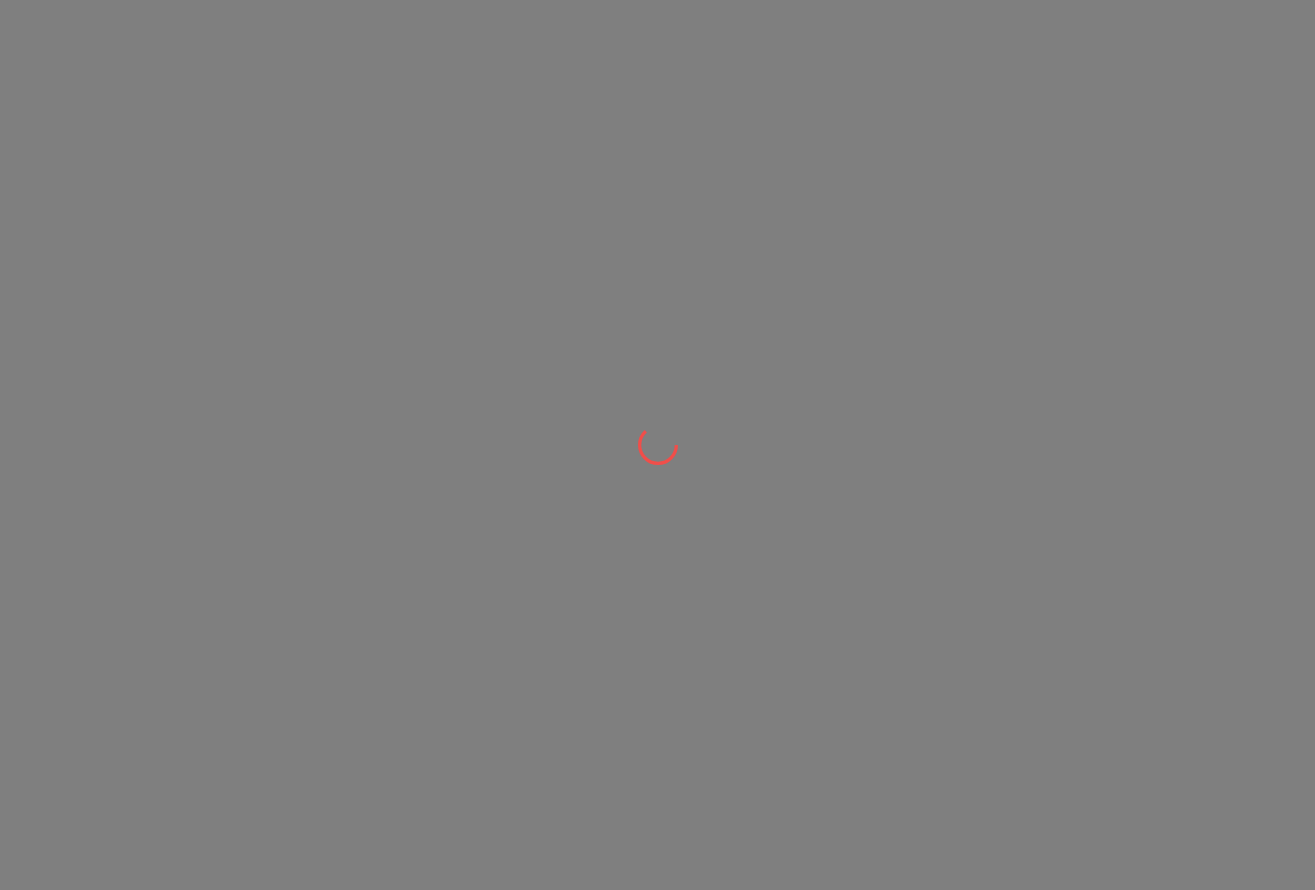 scroll, scrollTop: 0, scrollLeft: 0, axis: both 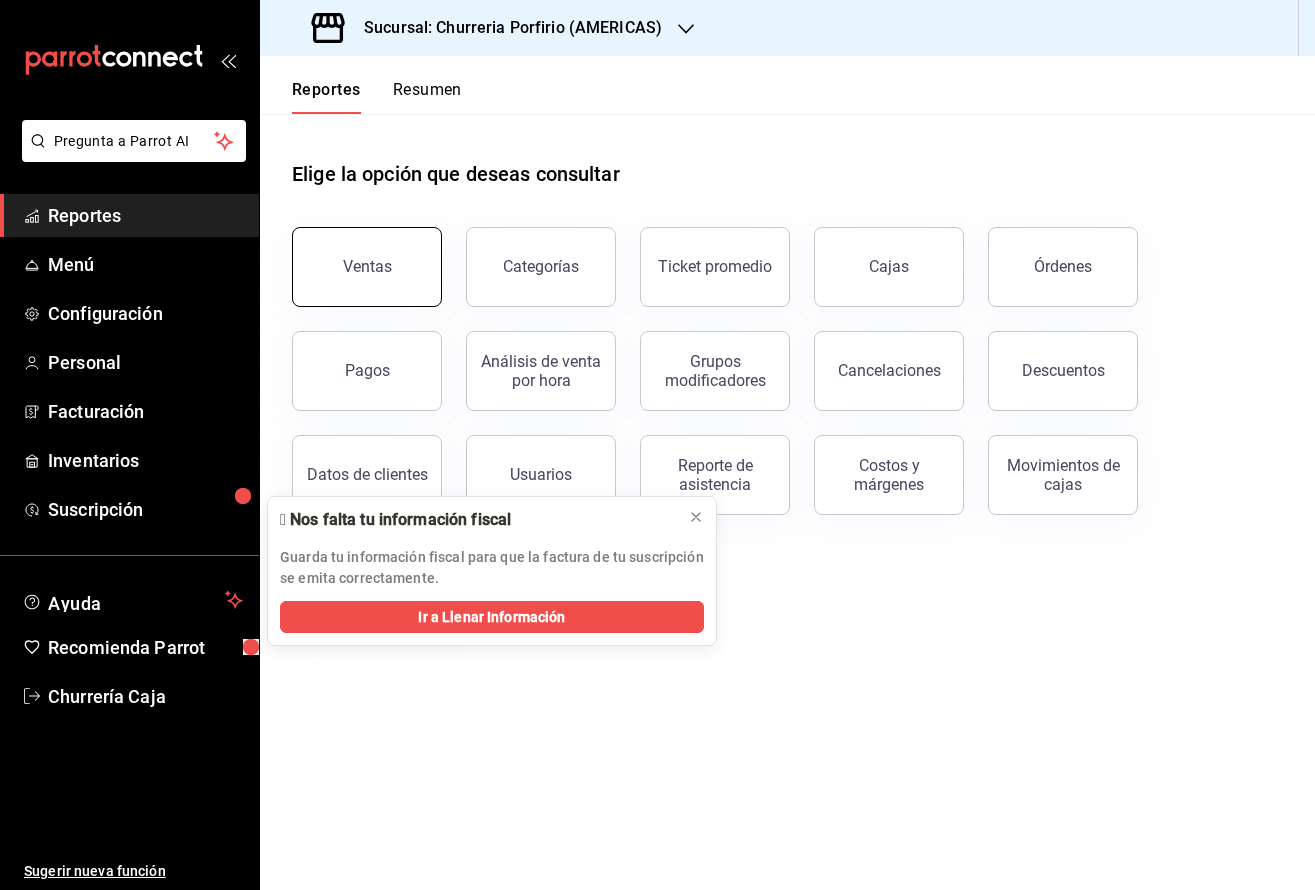 click on "Ventas" at bounding box center [367, 267] 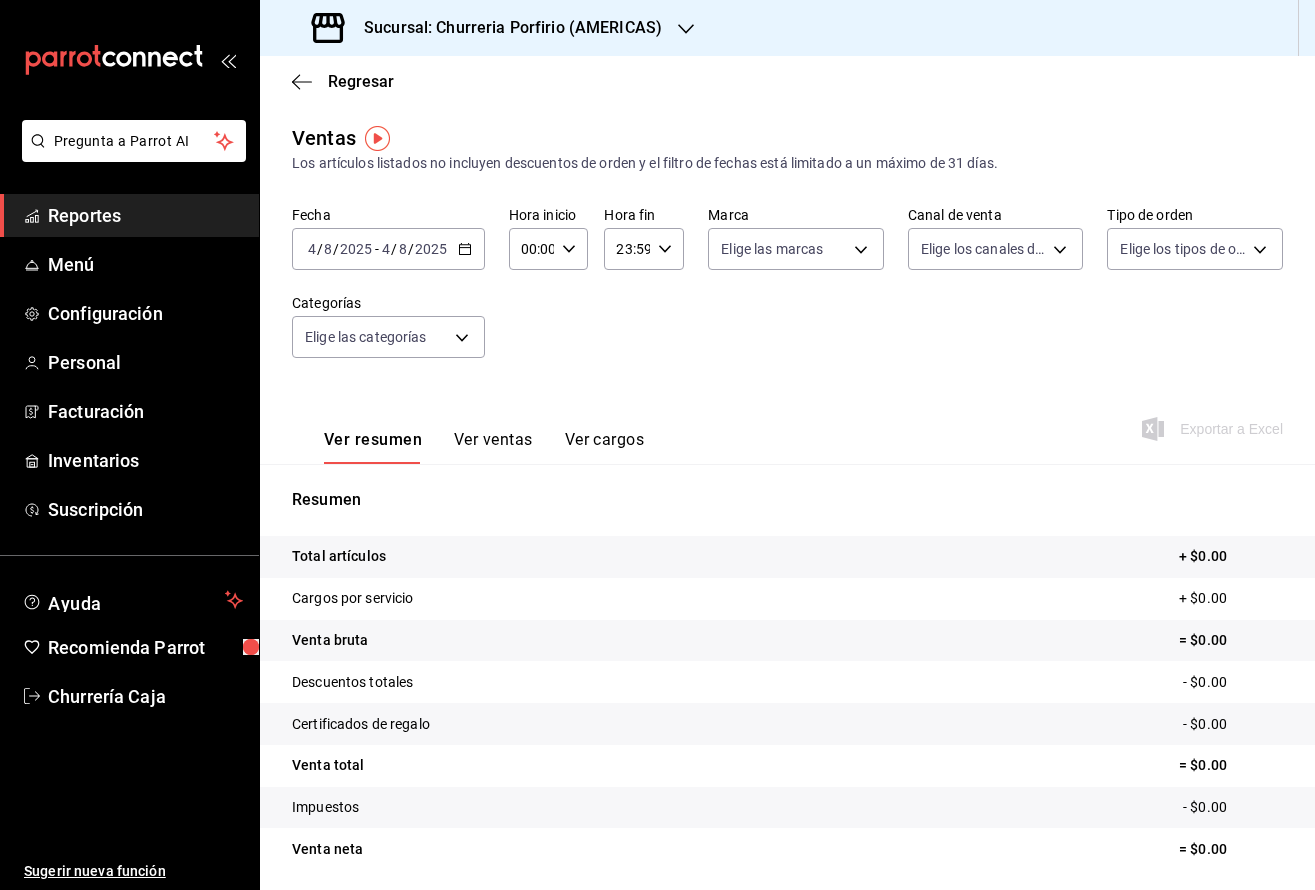 click 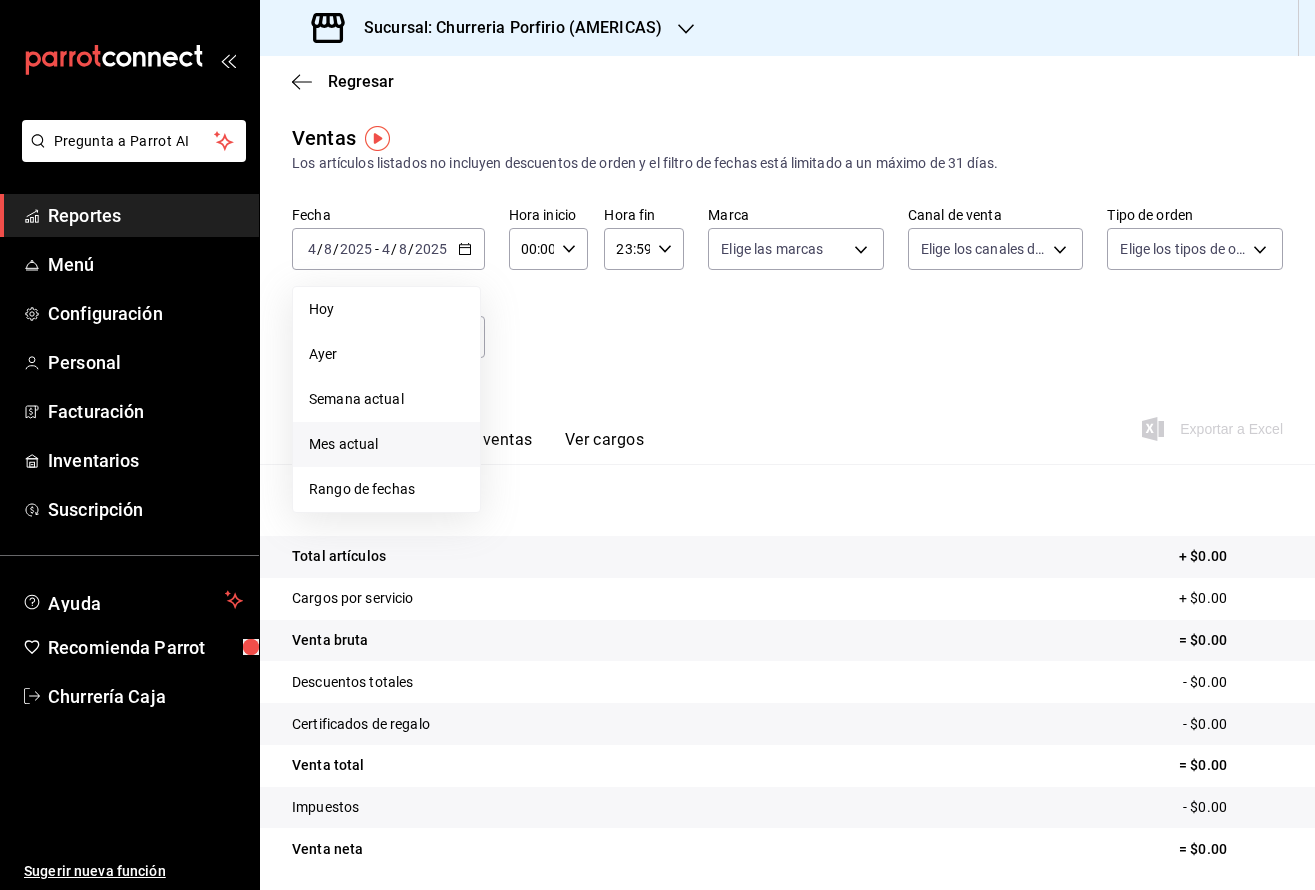 click on "Mes actual" at bounding box center [386, 444] 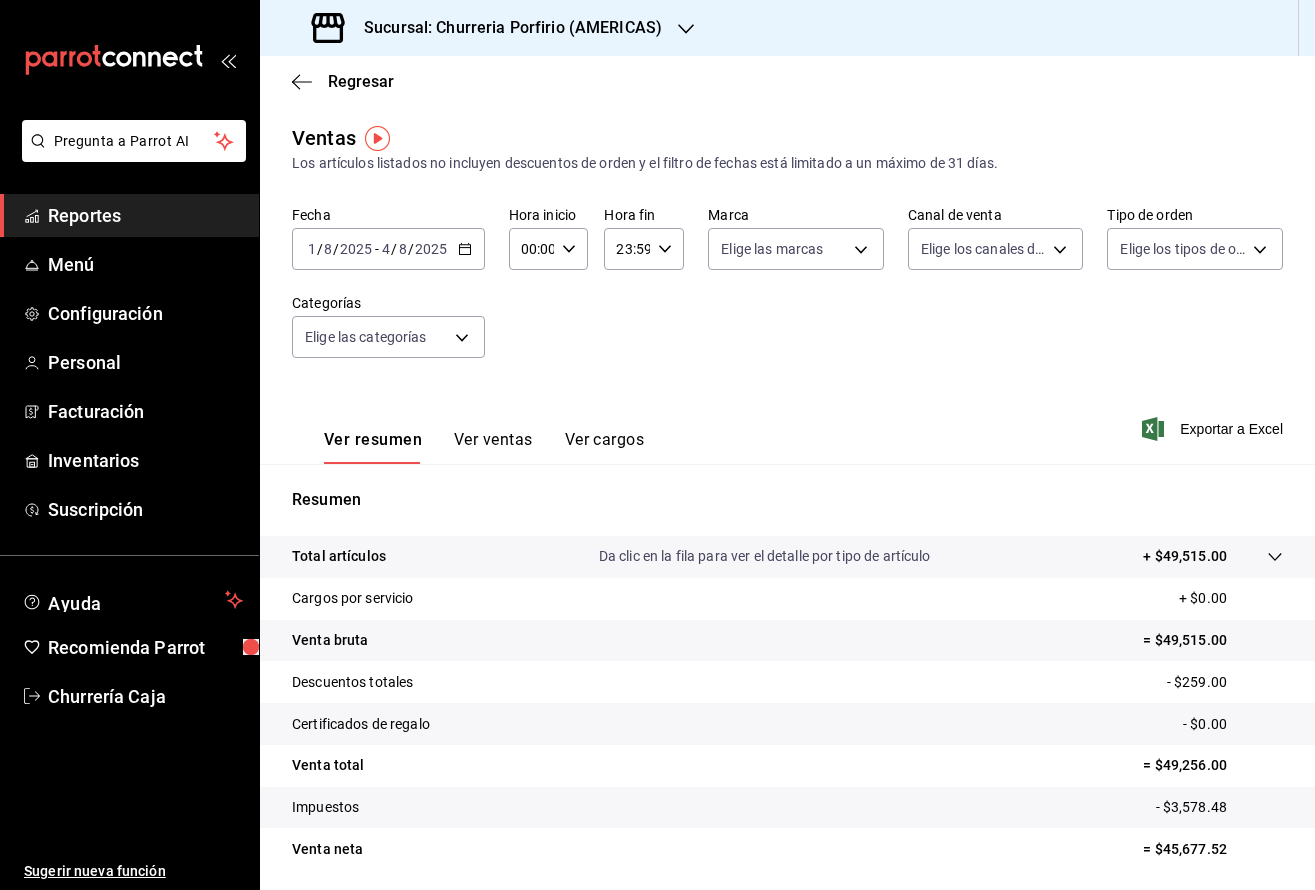 click 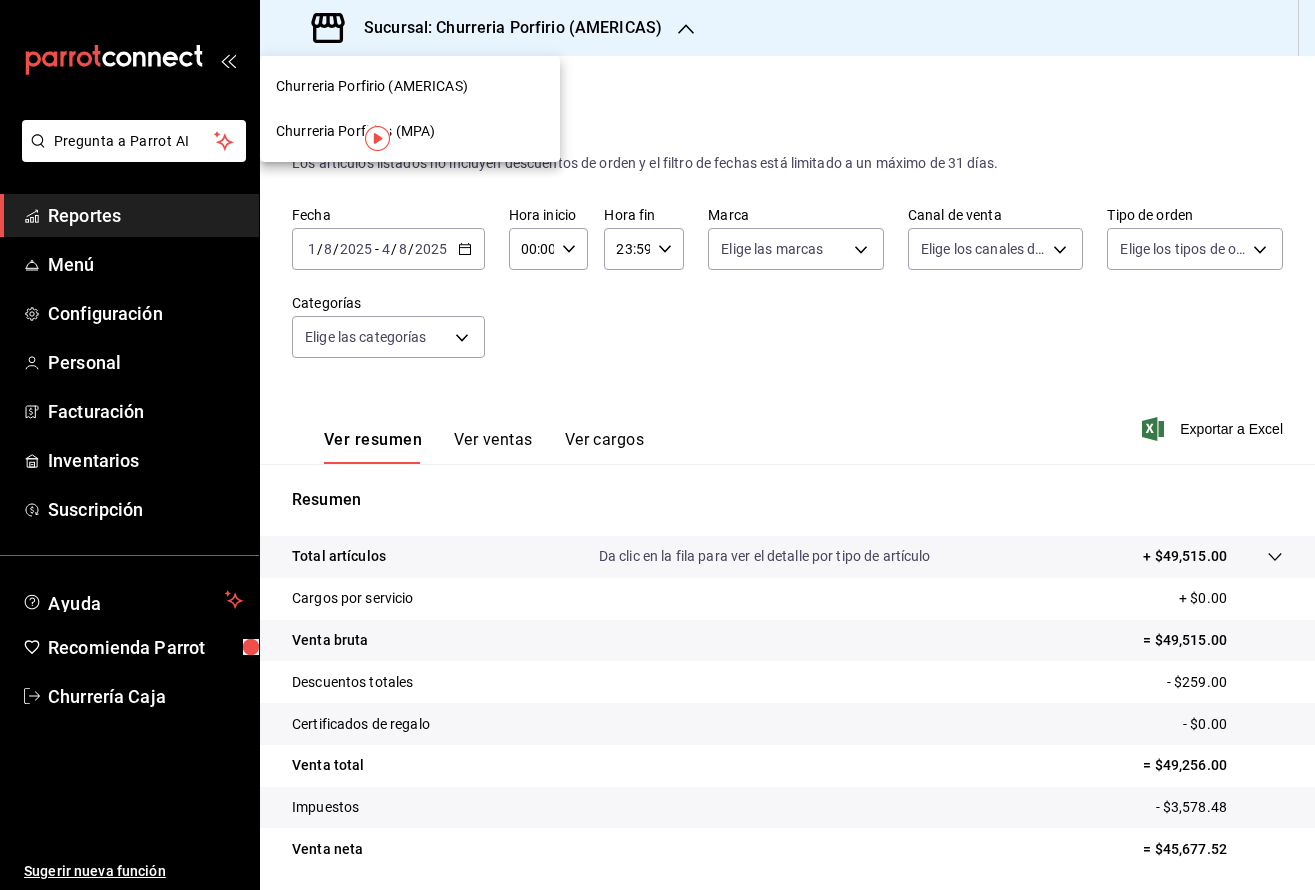 click on "Churreria Porfirios (MPA)" at bounding box center [355, 131] 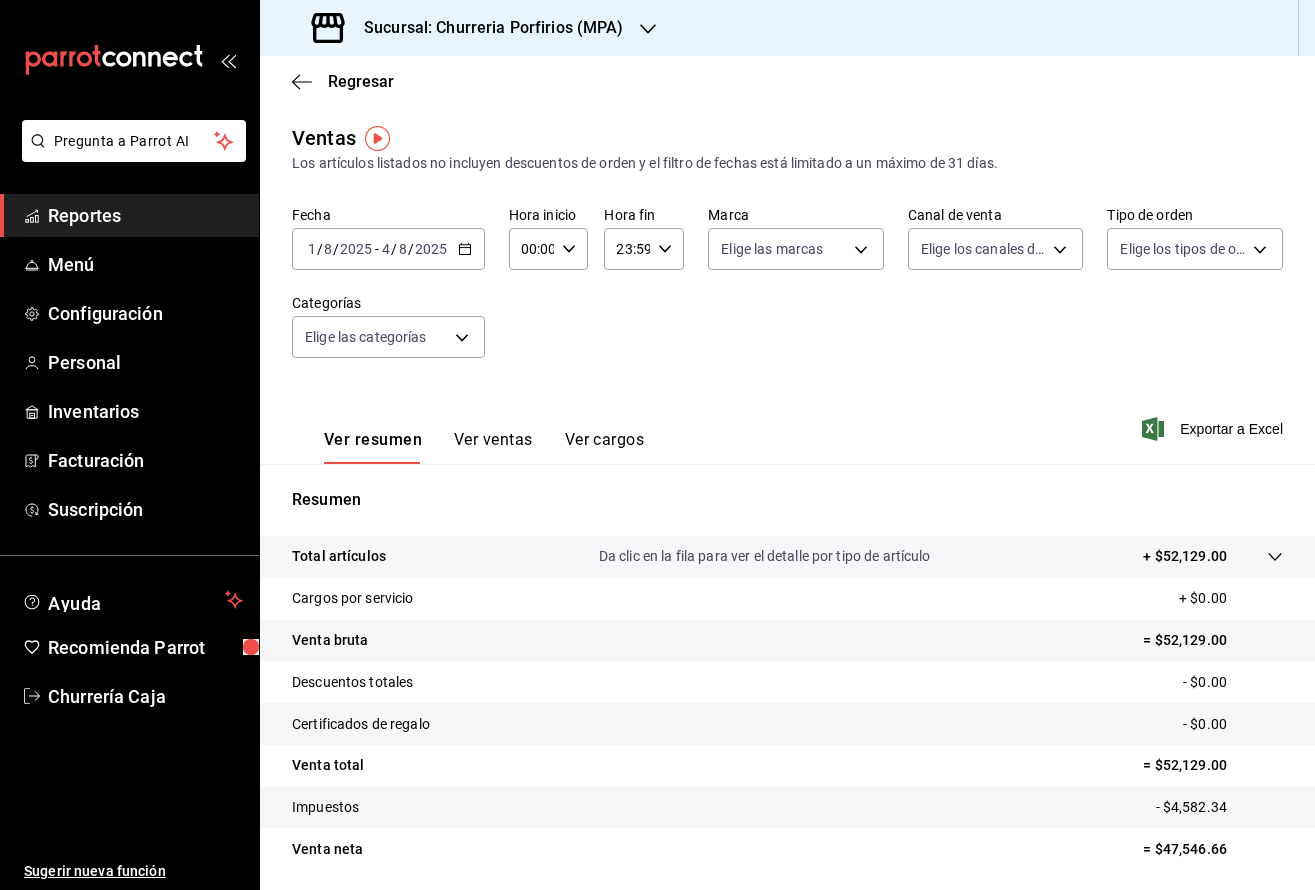click on "Resumen Total artículos Da clic en la fila para ver el detalle por tipo de artículo + $52,129.00 Cargos por servicio + $0.00 Venta bruta = $52,129.00 Descuentos totales - $0.00 Certificados de regalo - $0.00 Venta total = $52,129.00 Impuestos - $4,582.34 Venta neta = $47,546.66" at bounding box center (787, 679) 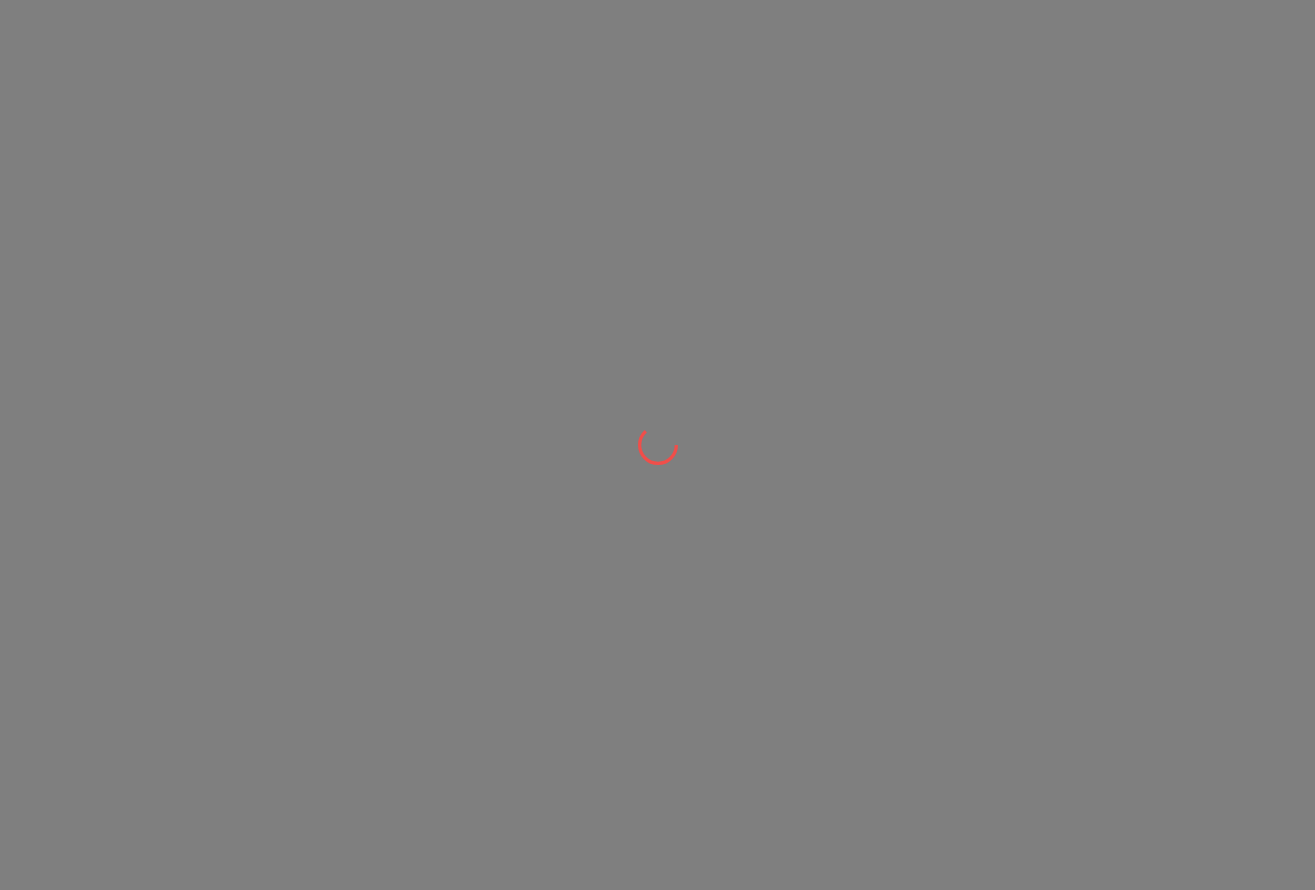 scroll, scrollTop: 0, scrollLeft: 0, axis: both 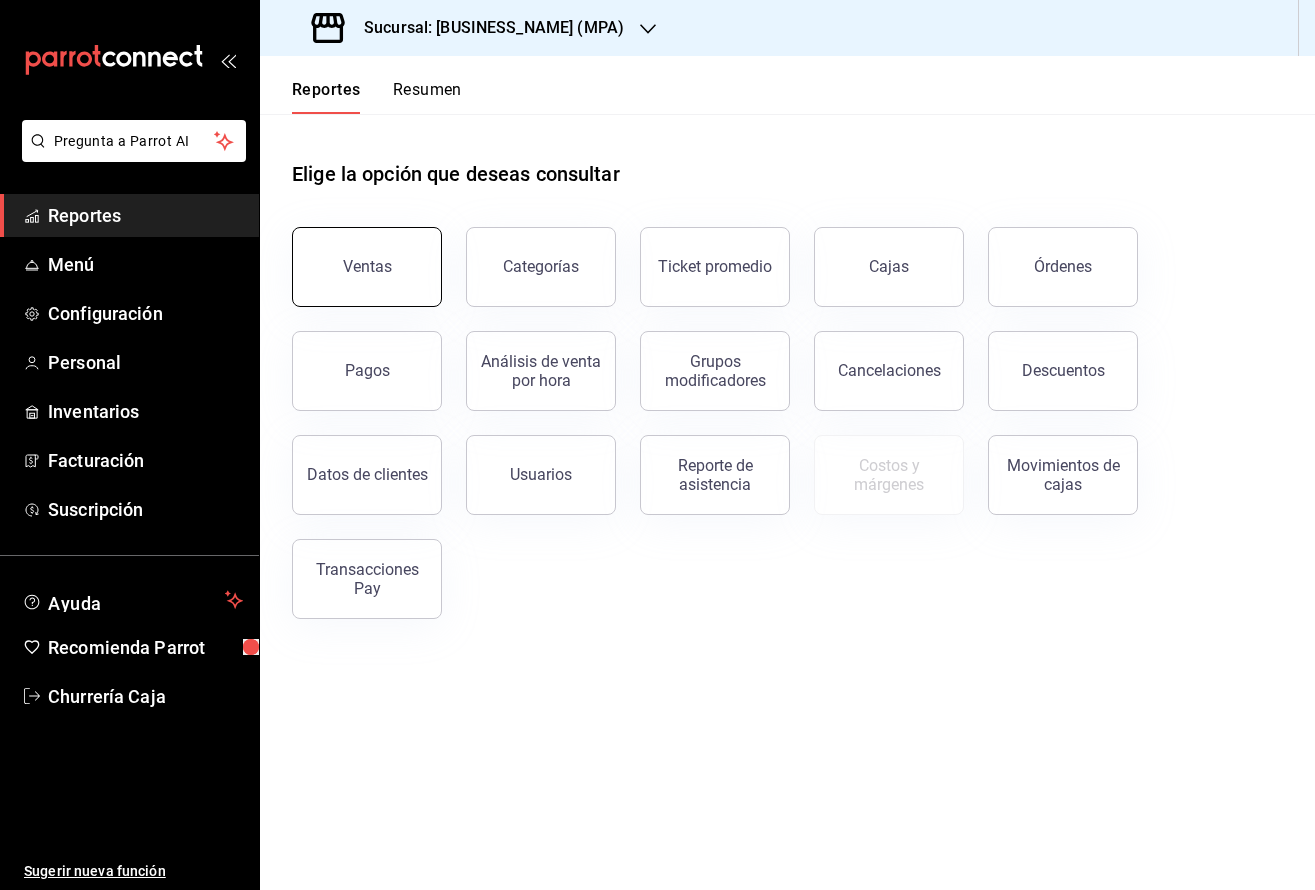 click on "Ventas" at bounding box center [367, 266] 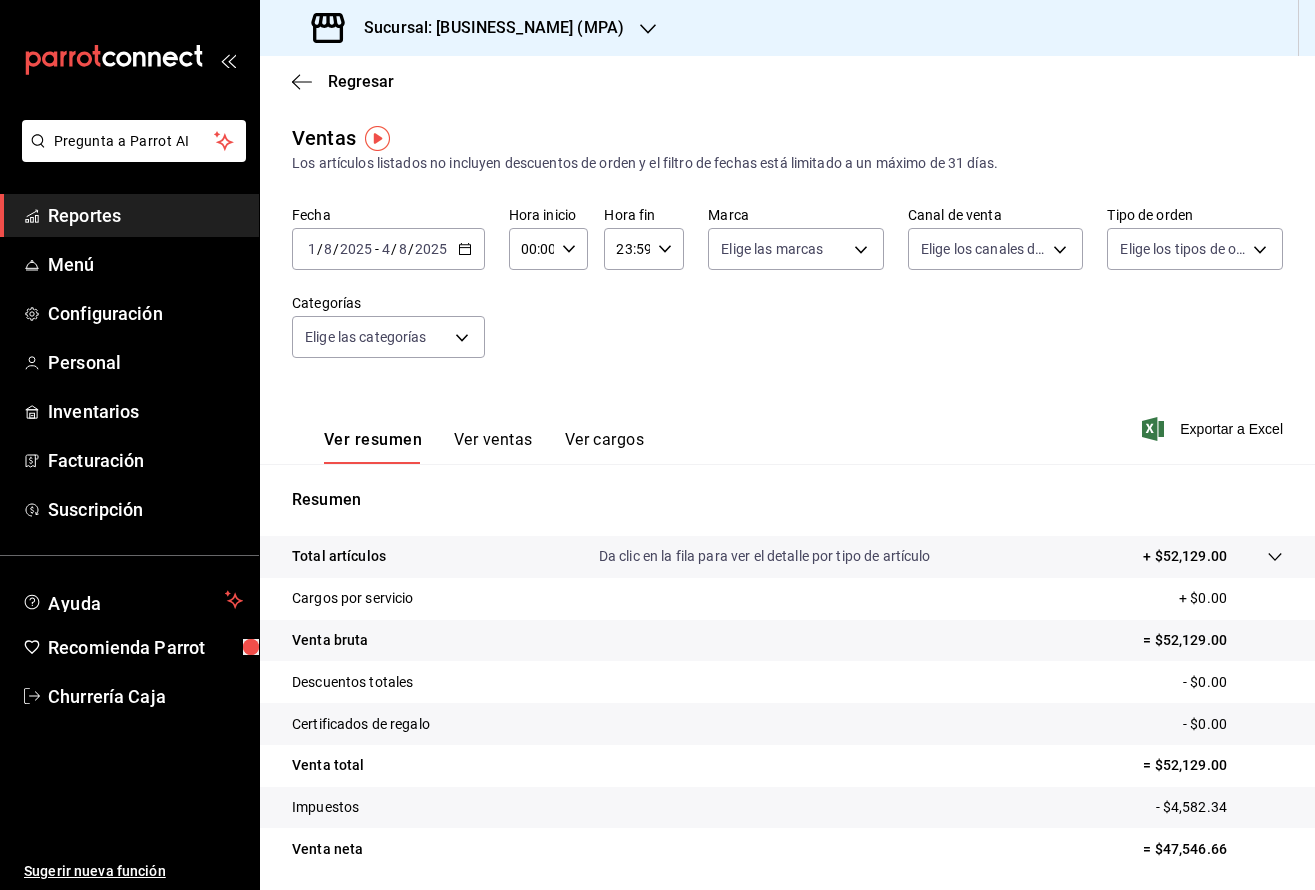 click 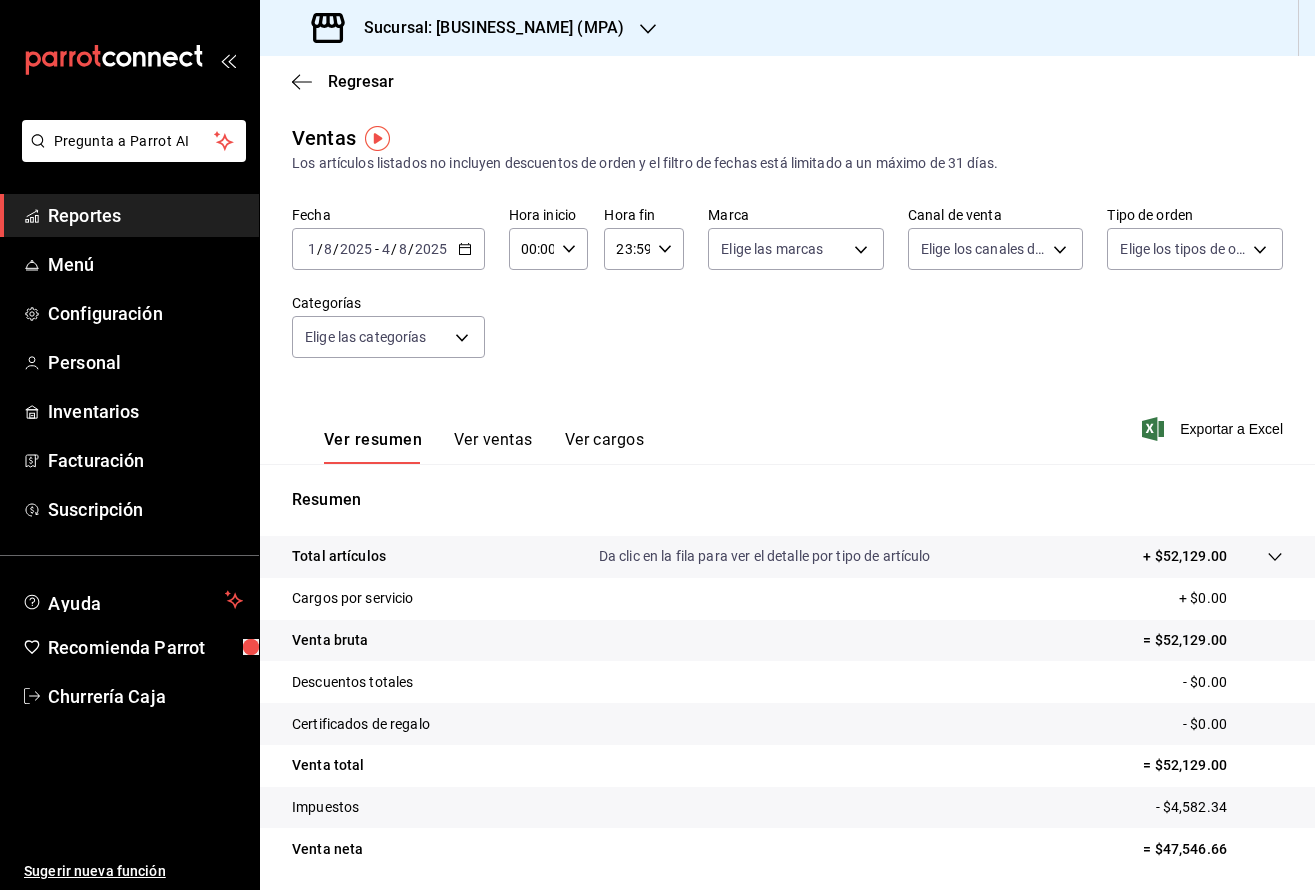 click on "Fecha 2025-08-01 1 / 8 / 2025 - 2025-08-04 4 / 8 / 2025 Hora inicio 00:00 Hora inicio Hora fin 23:59 Hora fin Marca Elige las marcas Canal de venta Elige los canales de venta Tipo de orden Elige los tipos de orden Categorías Elige las categorías" at bounding box center (787, 294) 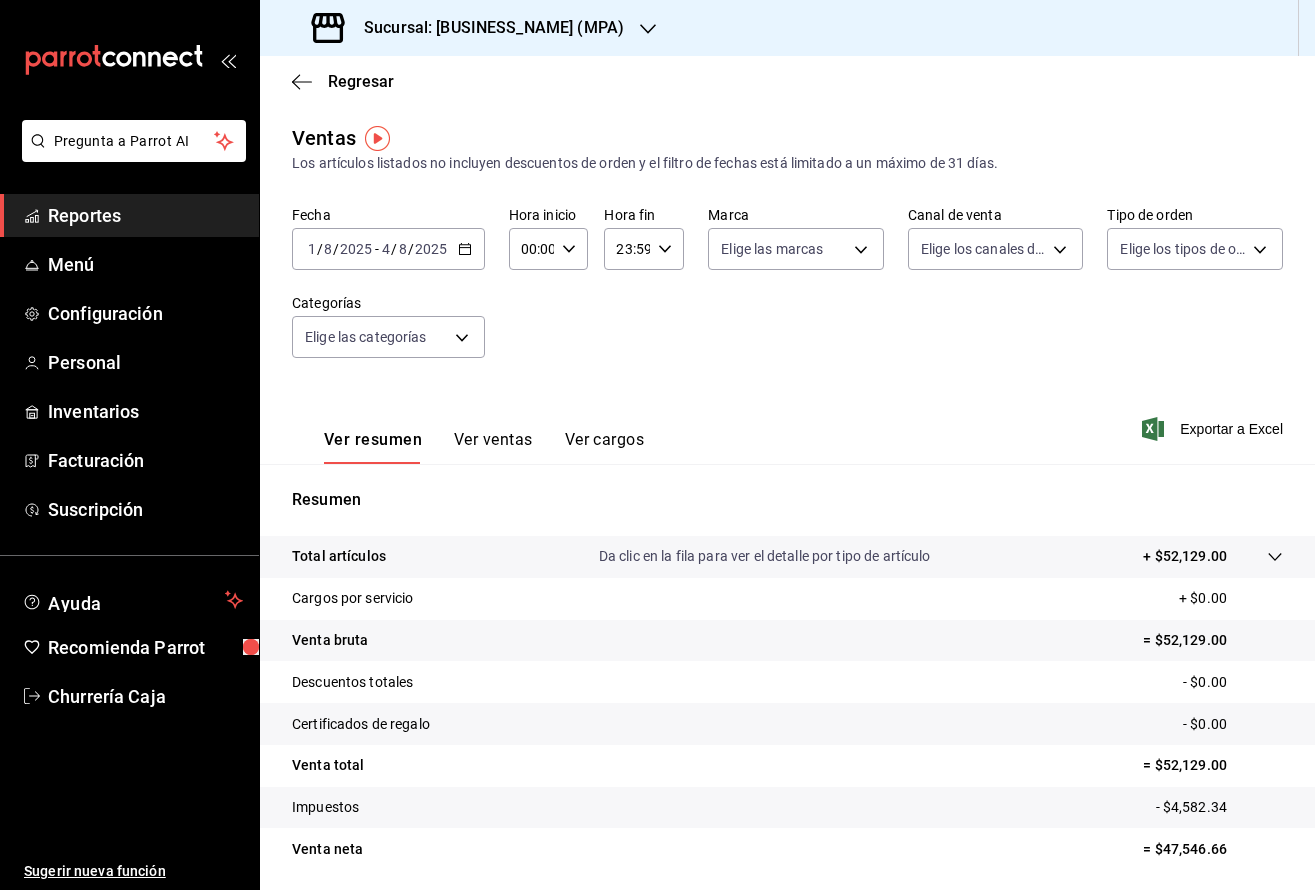 click 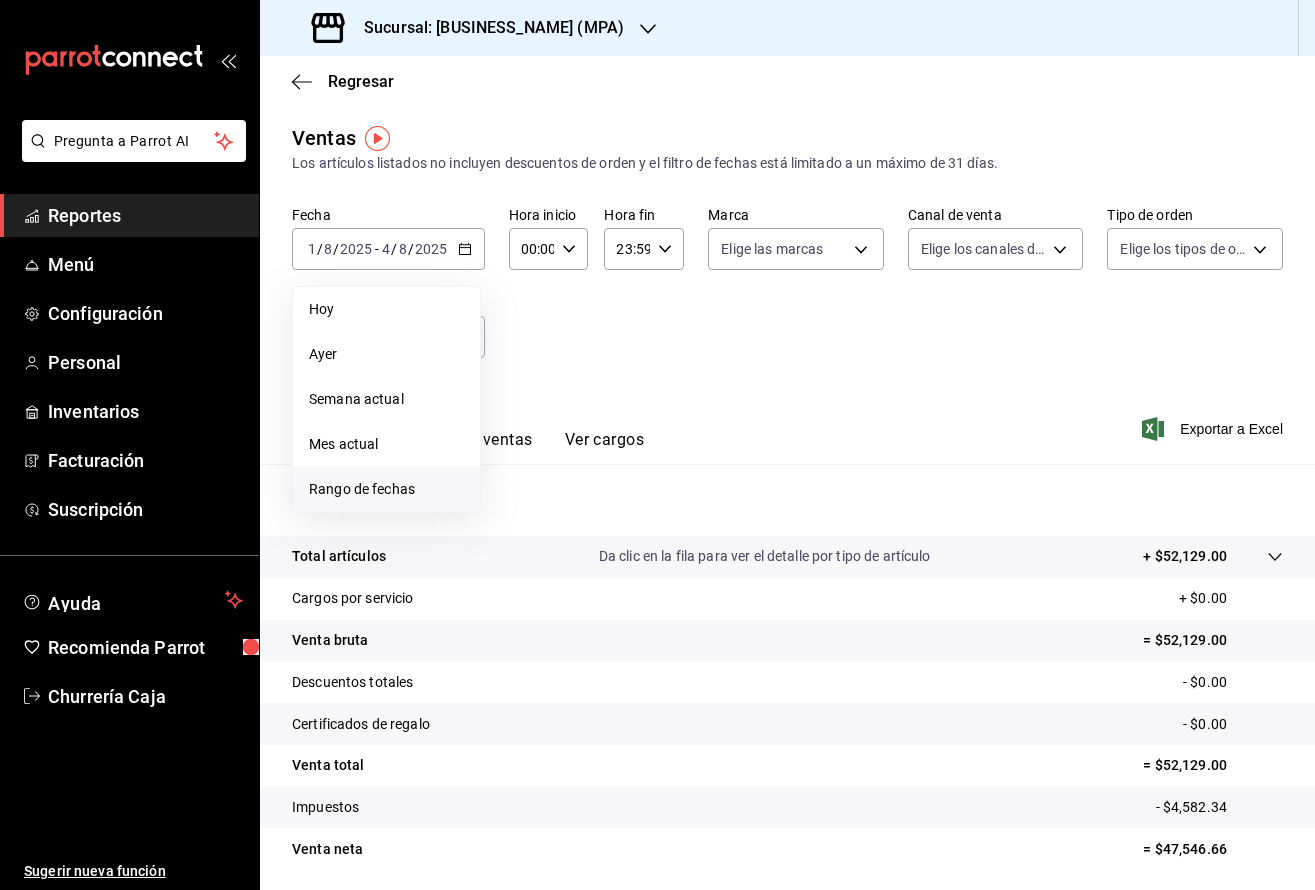 click on "Rango de fechas" at bounding box center (386, 489) 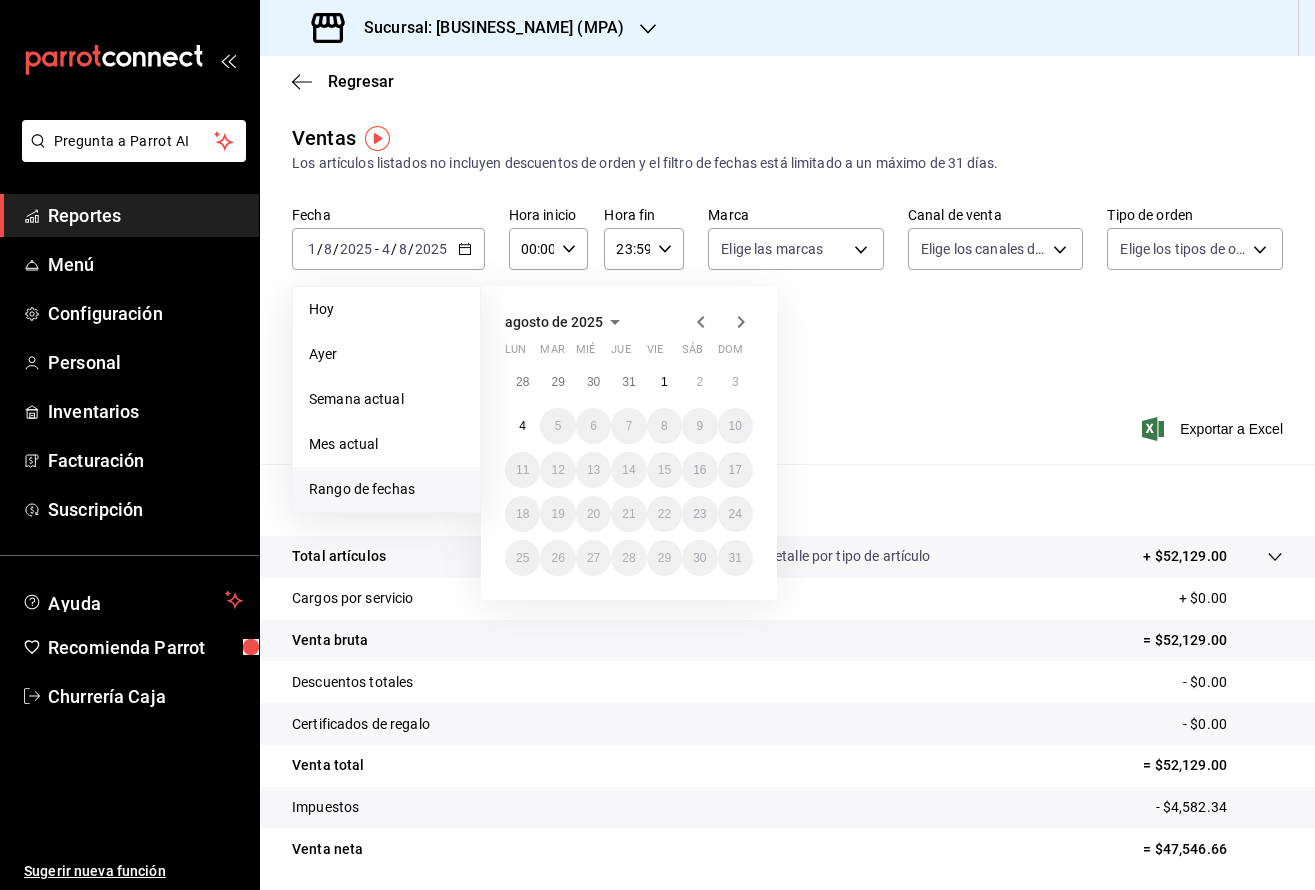 click 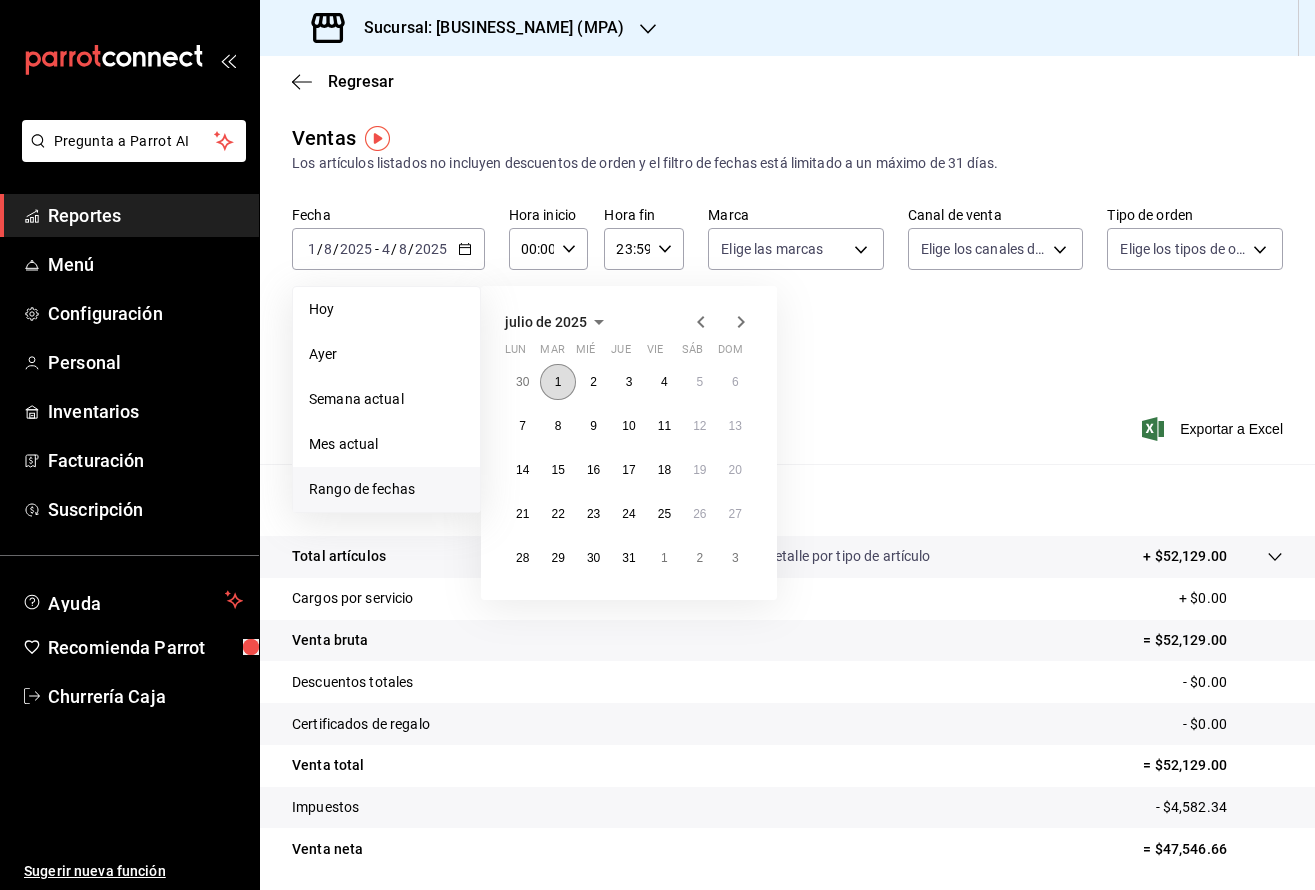 click on "1" at bounding box center (558, 382) 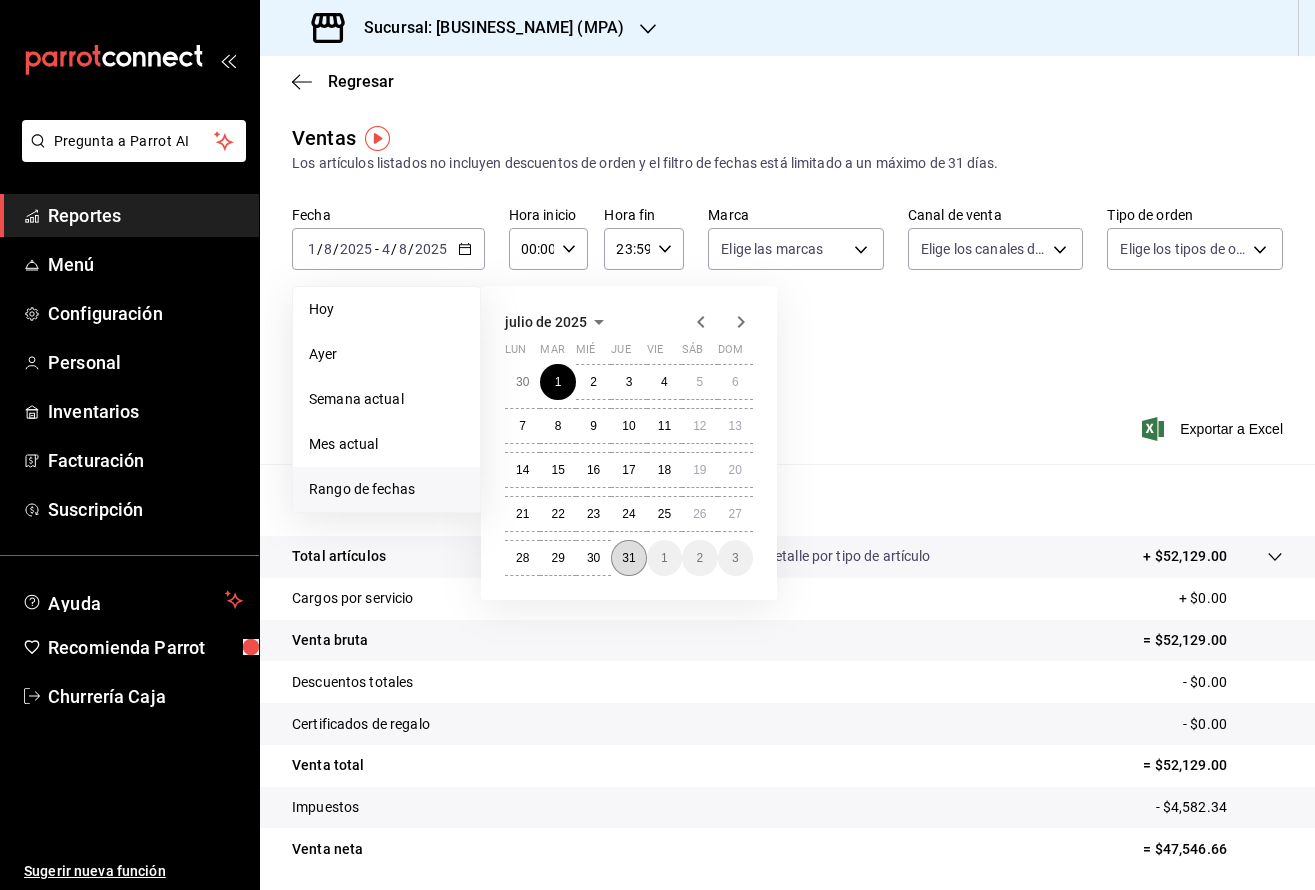 click on "31" at bounding box center (628, 558) 